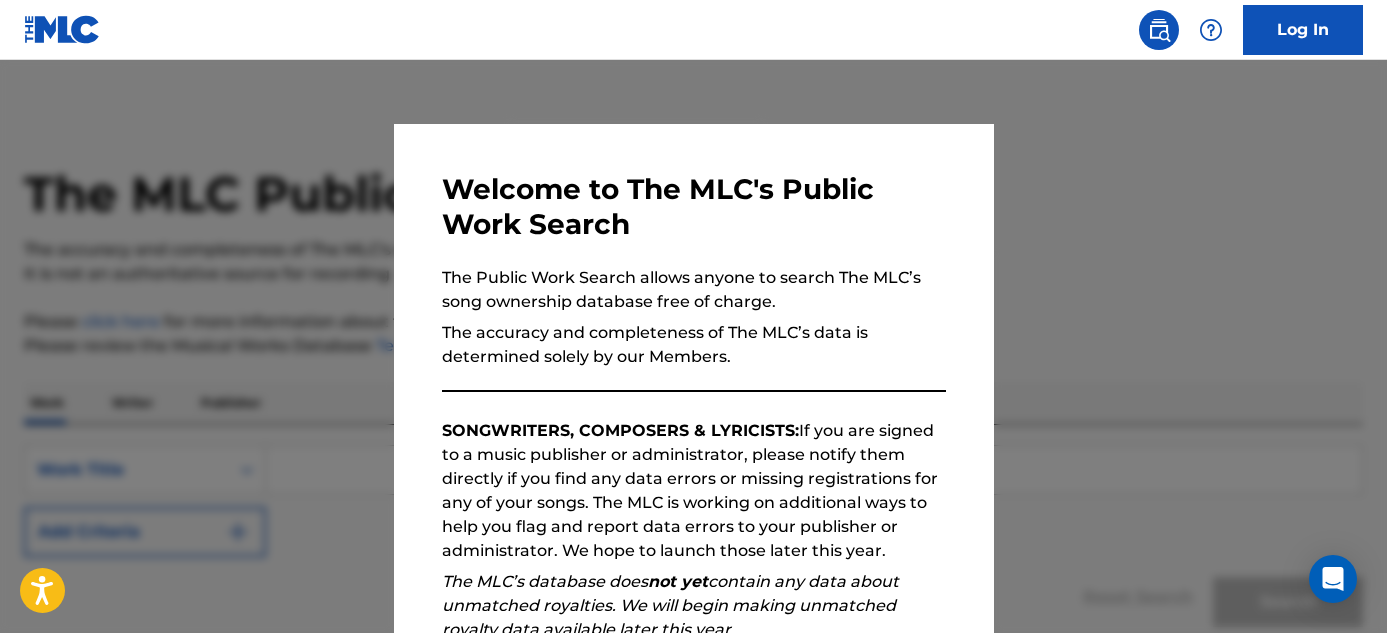 scroll, scrollTop: 0, scrollLeft: 0, axis: both 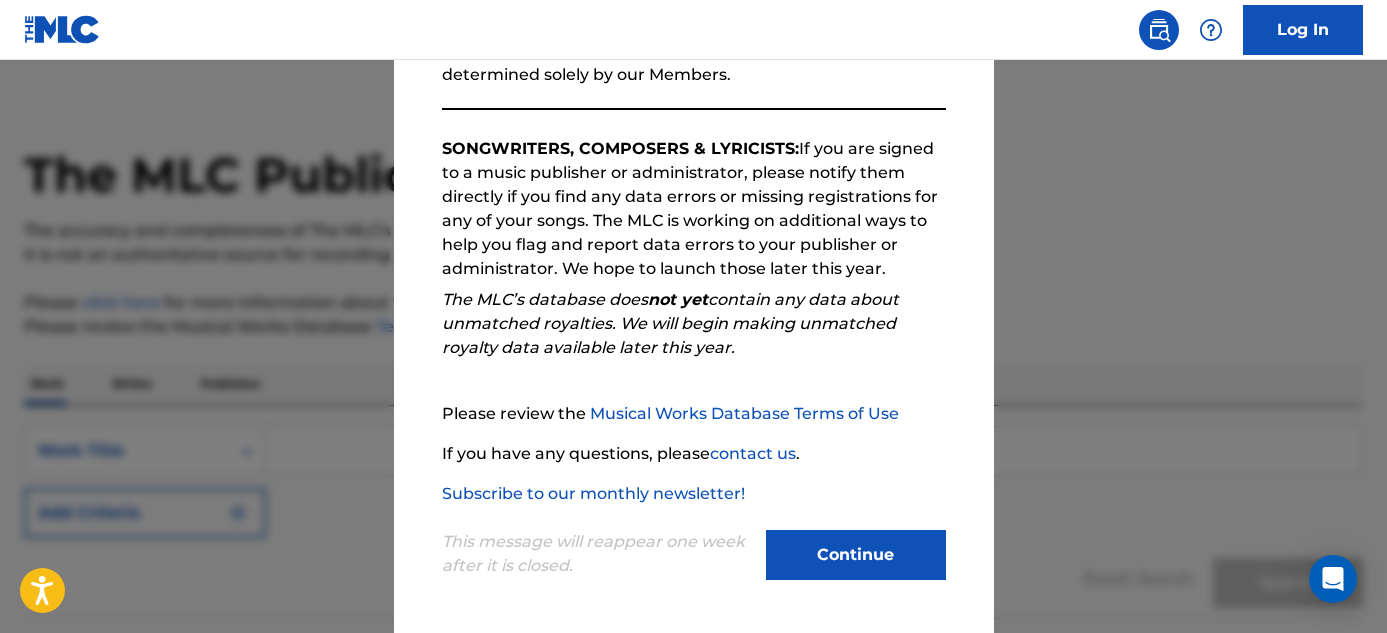 click on "Continue" at bounding box center (856, 555) 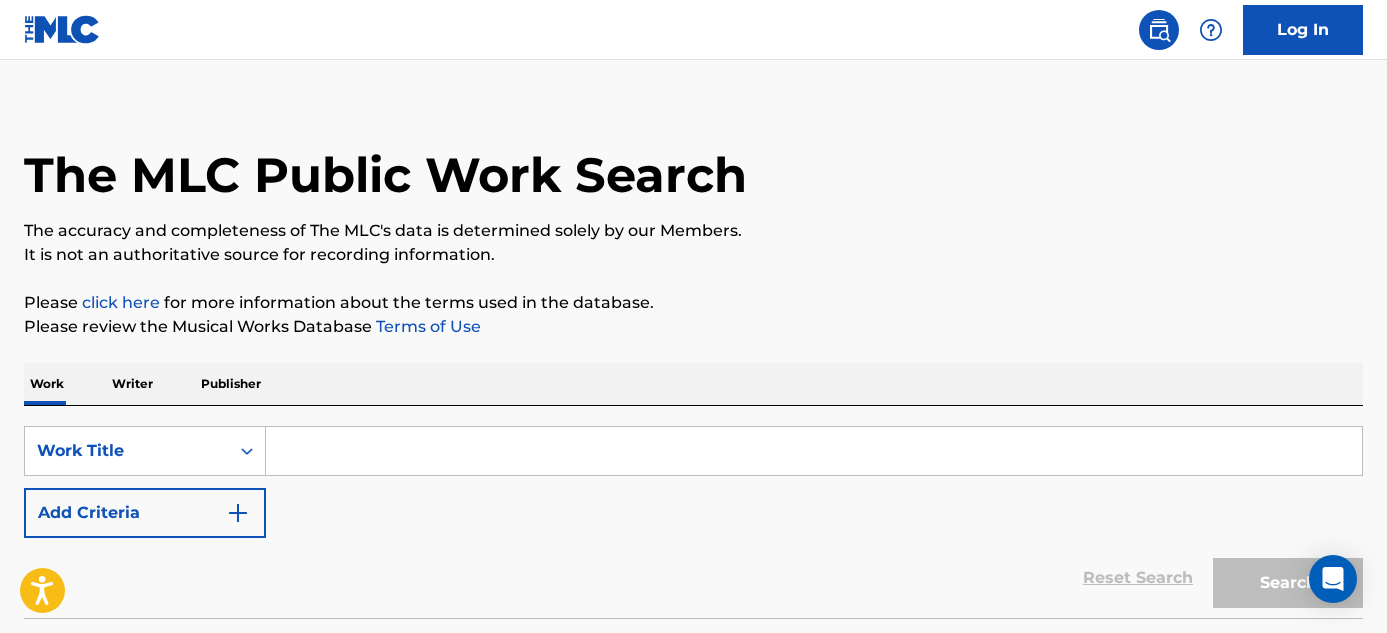 click on "Writer" at bounding box center [132, 384] 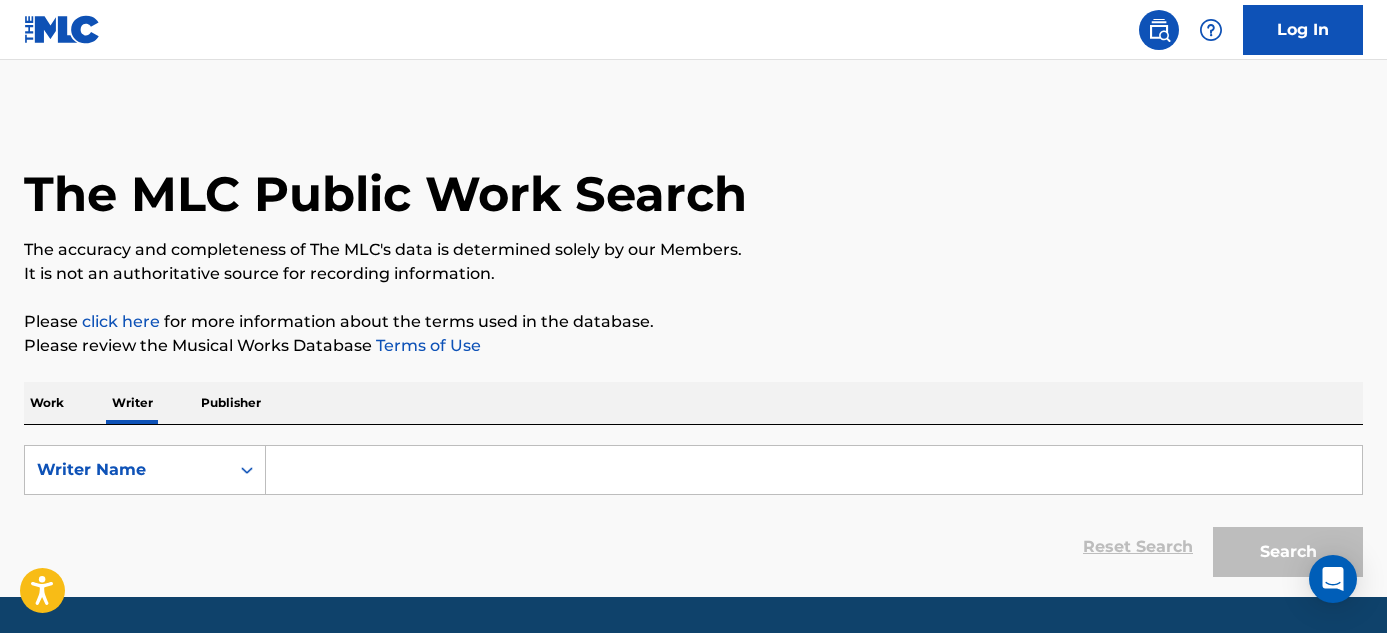 click at bounding box center [814, 470] 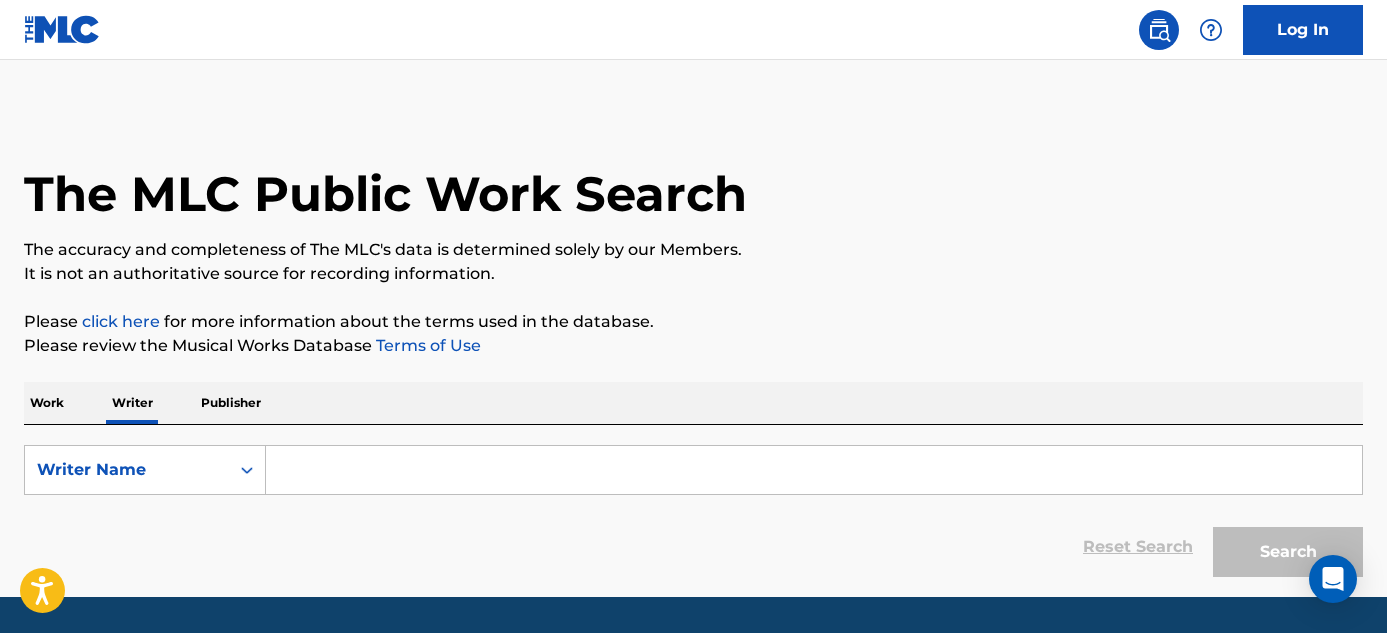 click on "Work" at bounding box center (47, 403) 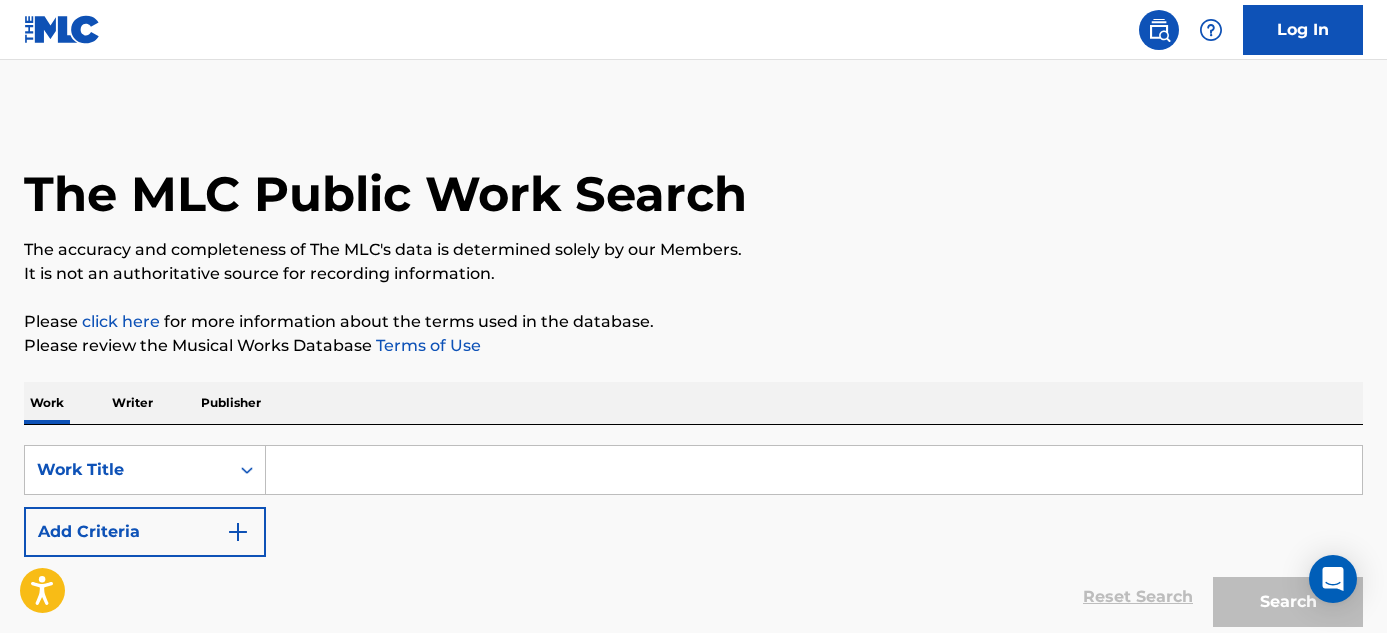 click at bounding box center [814, 470] 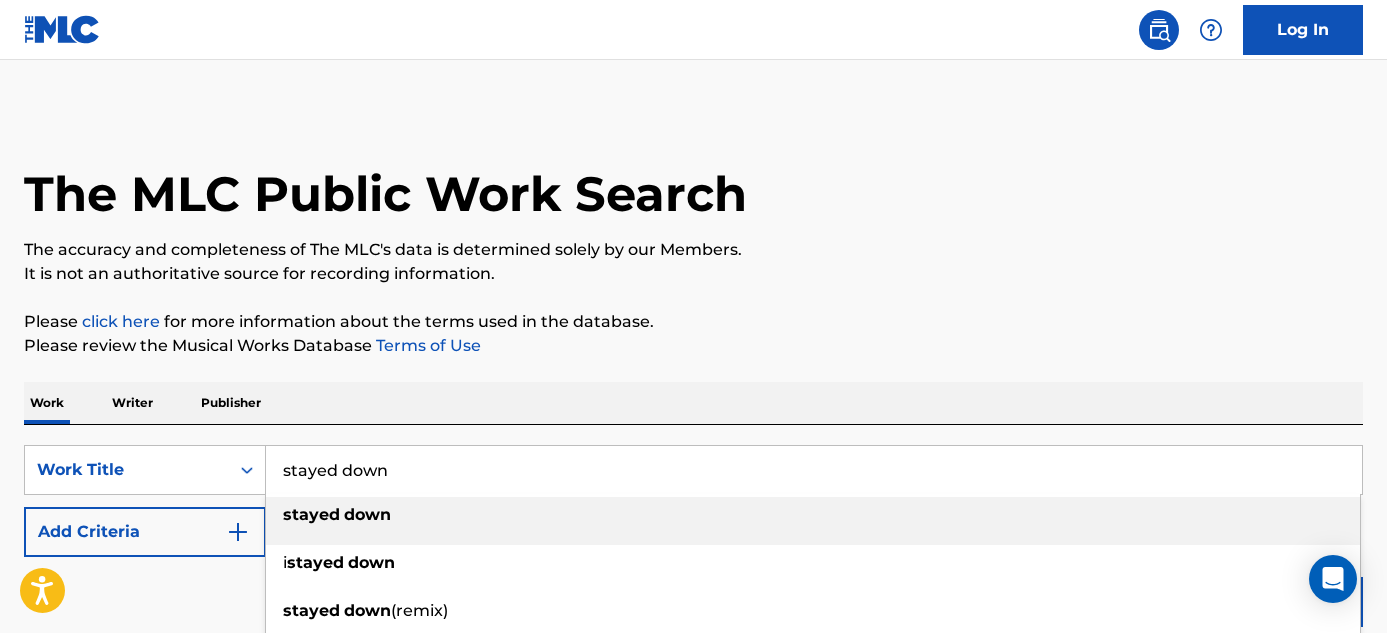type on "stayed down" 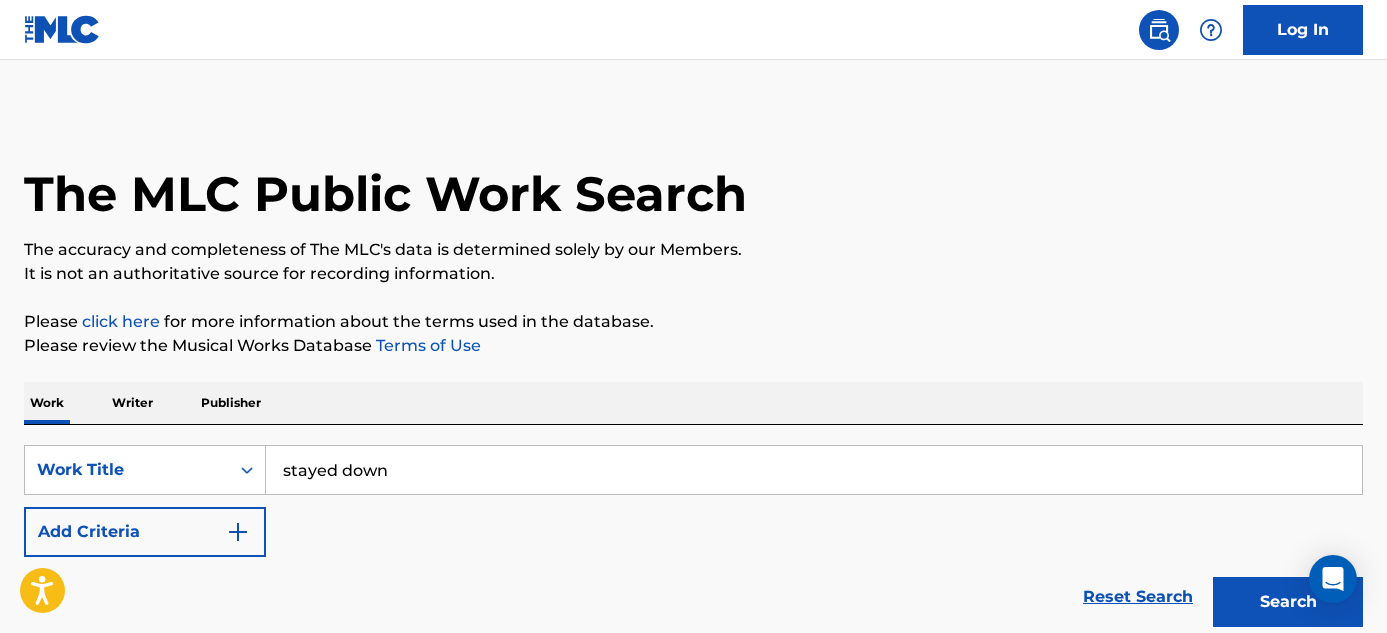 click on "SearchWithCriteria3005769f-4f60-48a2-bb0e-266c316d00c1 Work Title stayed down Add Criteria" at bounding box center (693, 501) 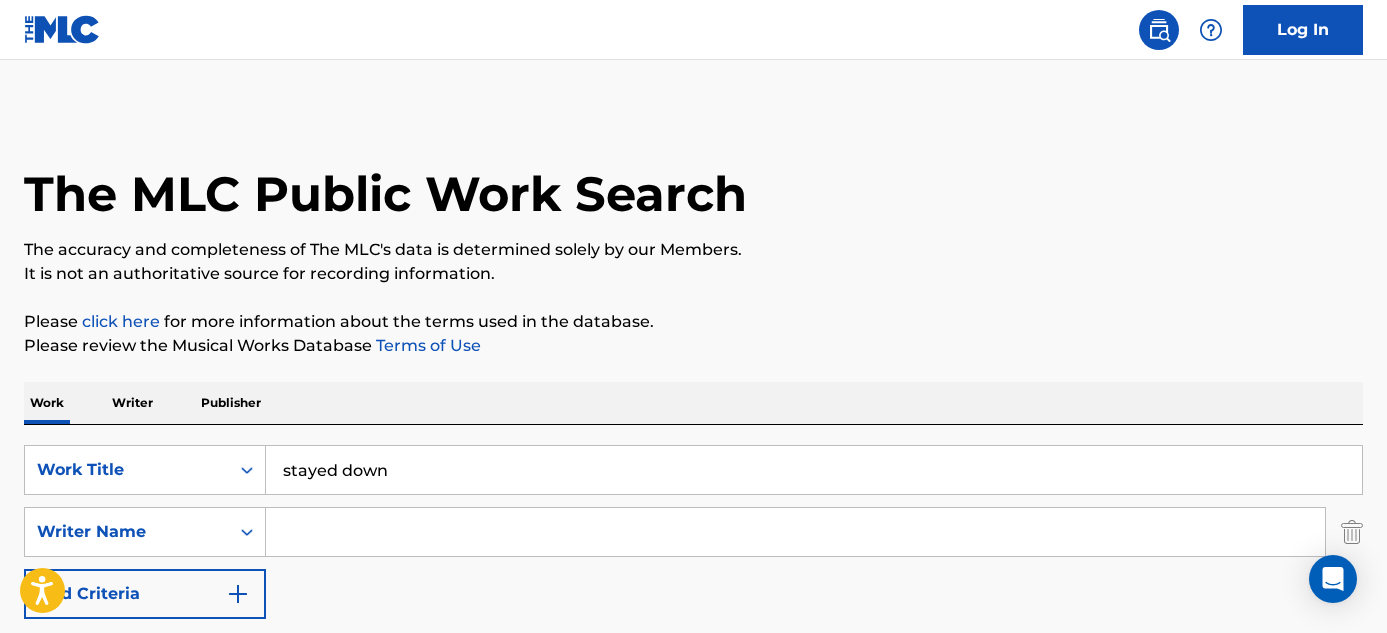 click at bounding box center [795, 532] 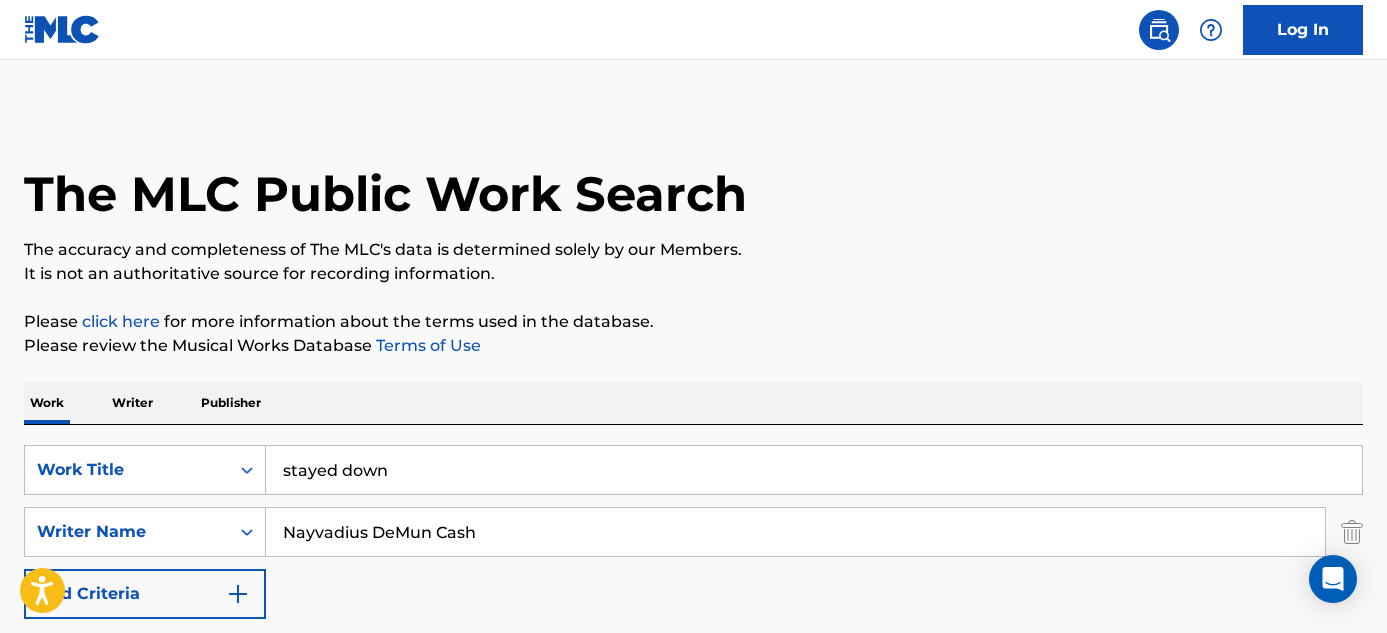 click on "Search" at bounding box center (1288, 664) 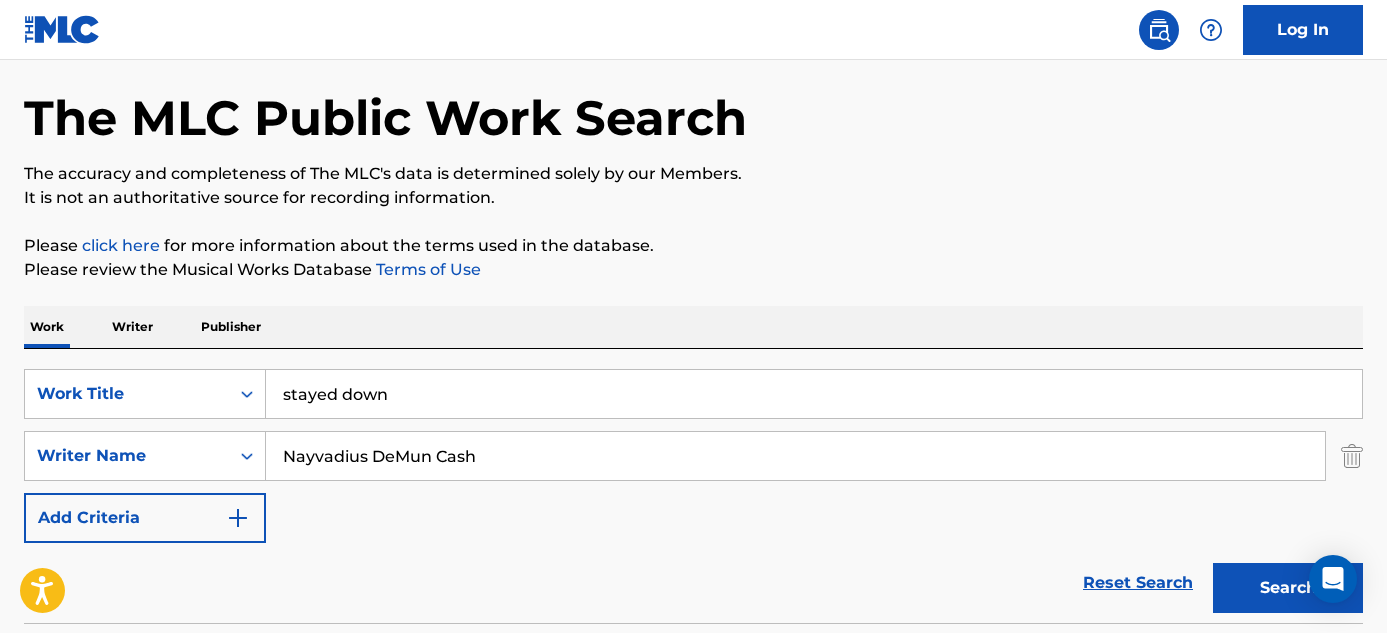scroll, scrollTop: 235, scrollLeft: 0, axis: vertical 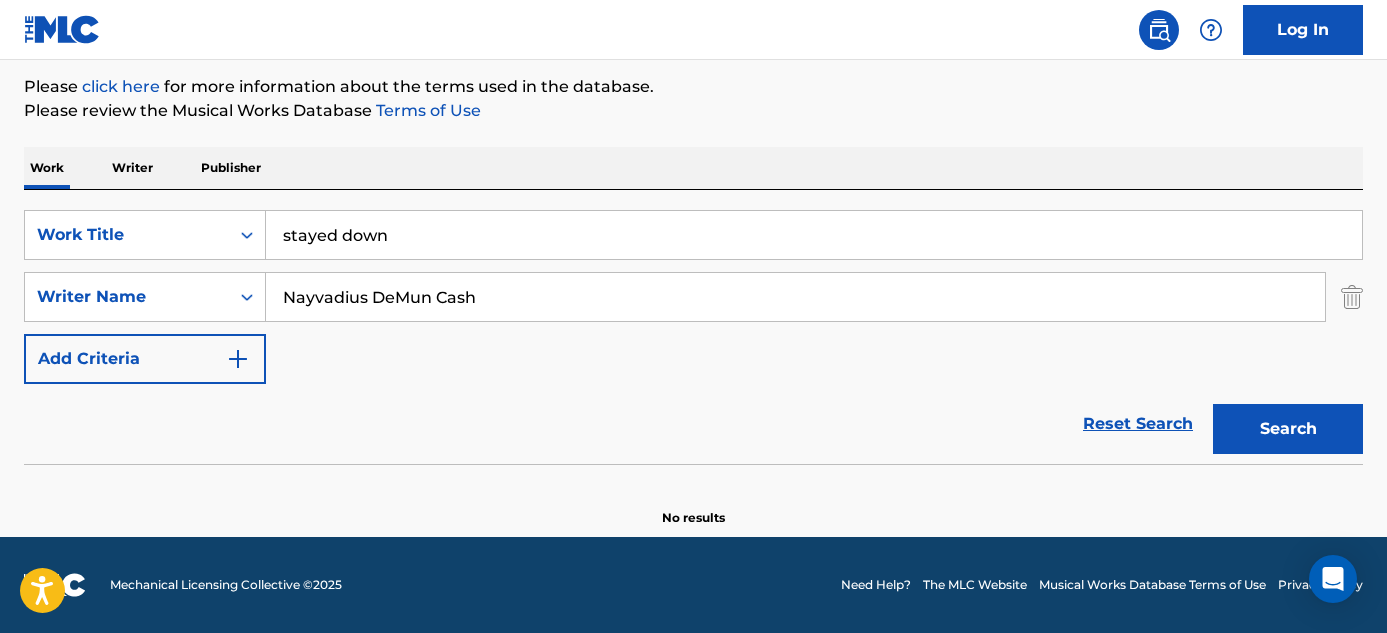 click on "Nayvadius DeMun Cash" at bounding box center [795, 297] 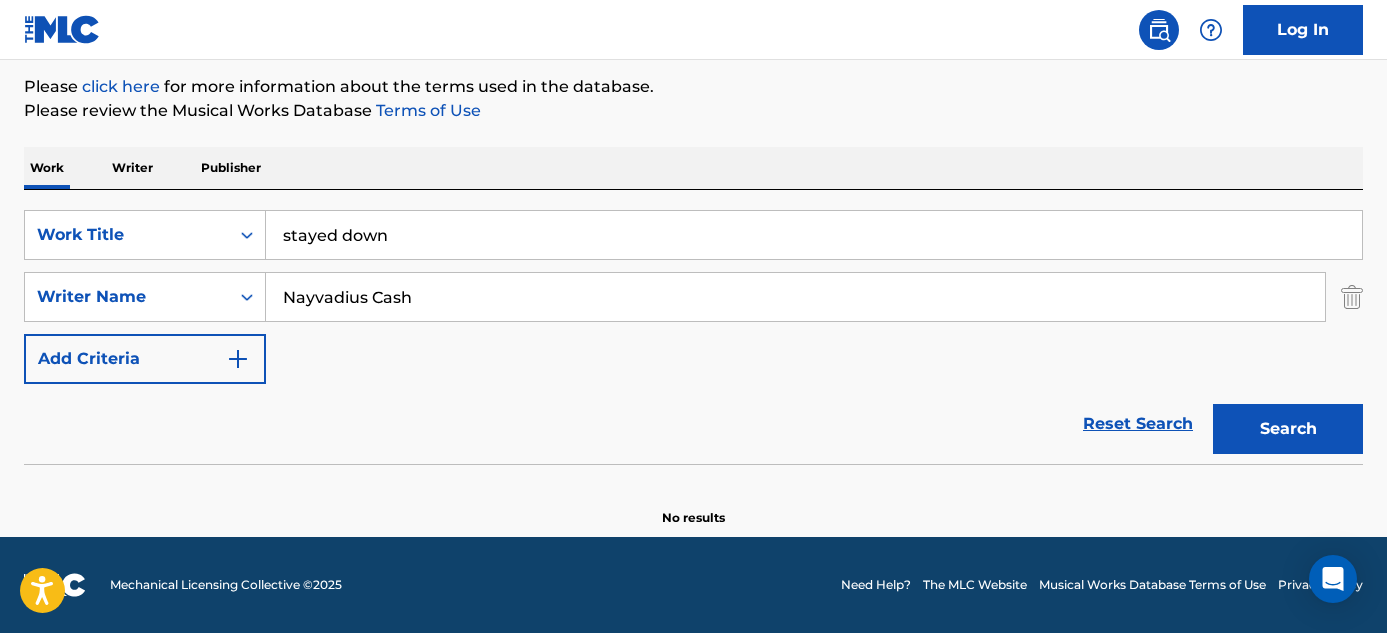 click on "Search" at bounding box center (1288, 429) 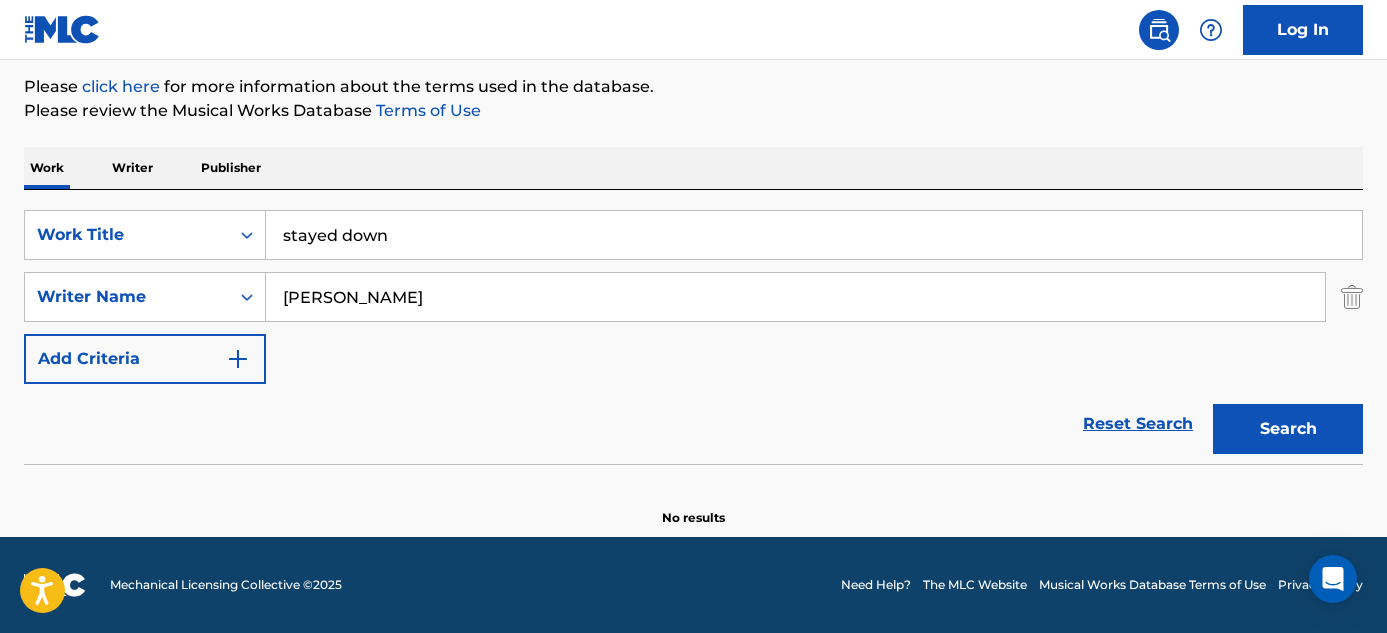 type on "[PERSON_NAME]" 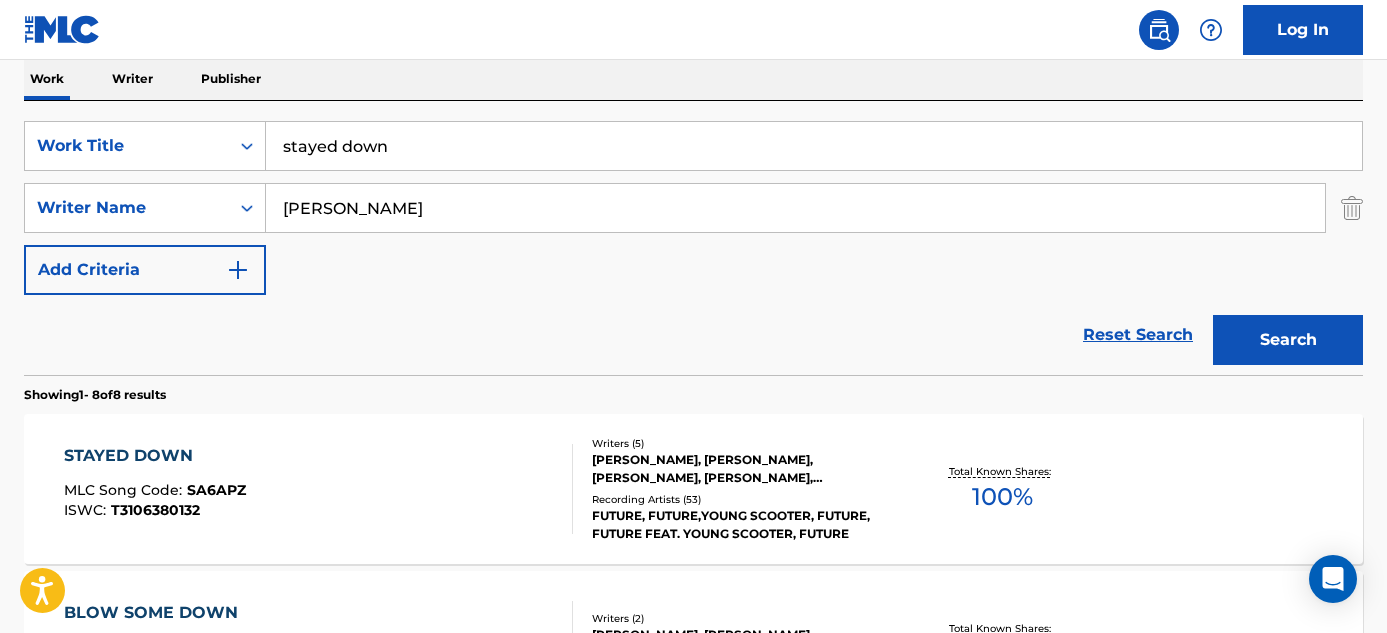 scroll, scrollTop: 339, scrollLeft: 0, axis: vertical 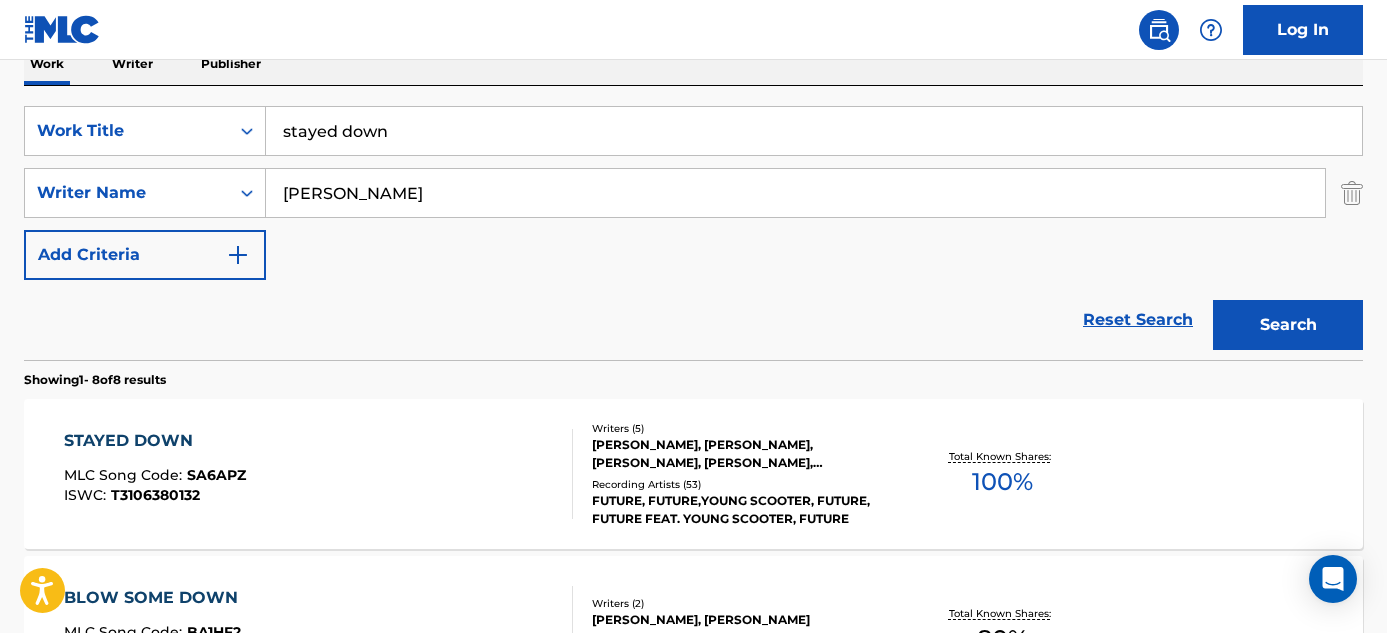 click on "STAYED DOWN" at bounding box center [155, 441] 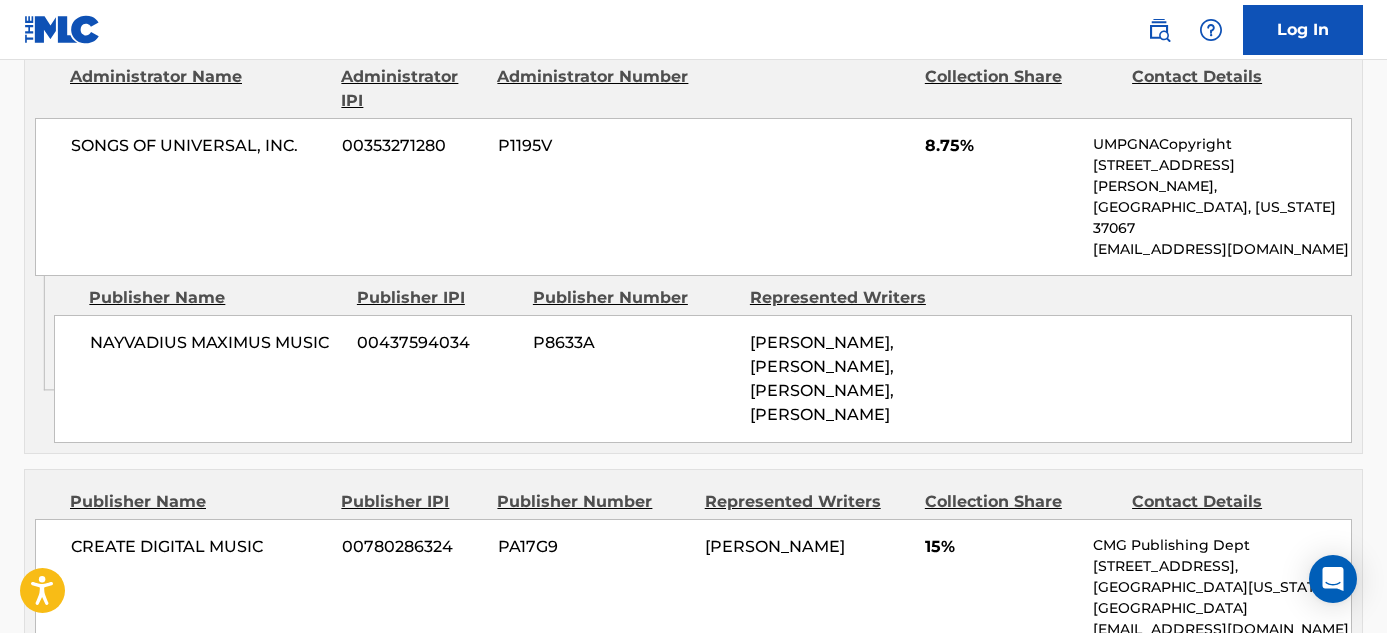 scroll, scrollTop: 2163, scrollLeft: 0, axis: vertical 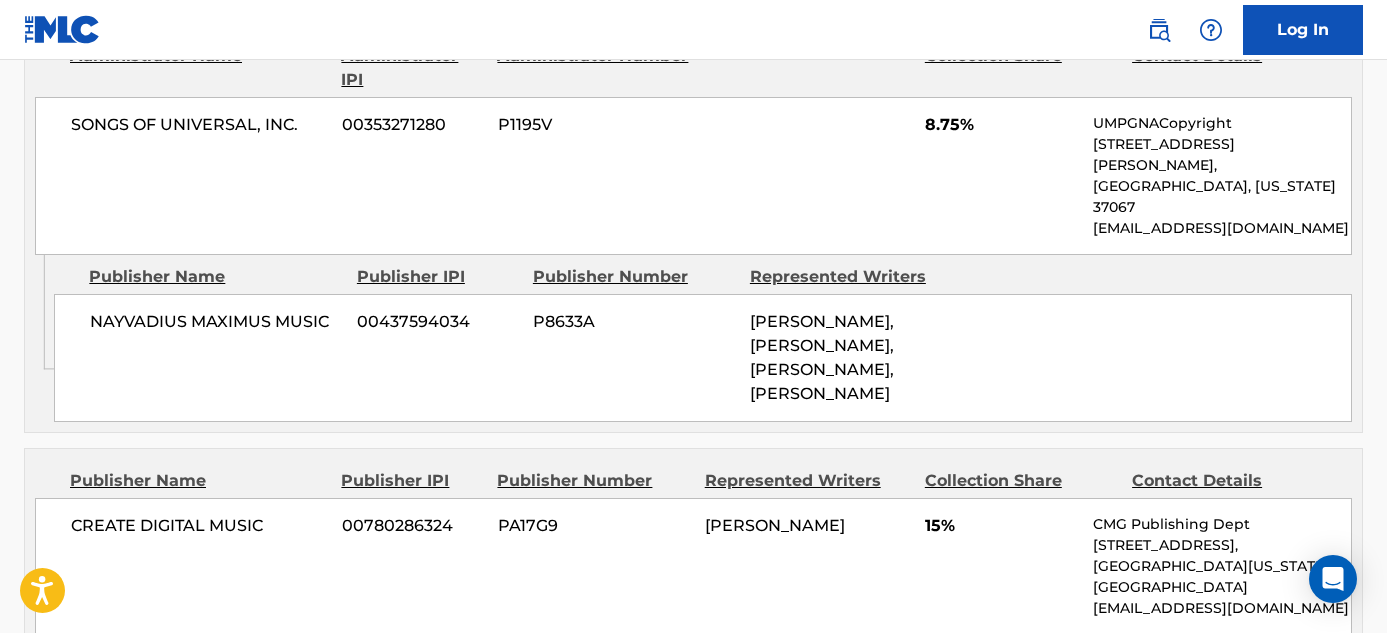 drag, startPoint x: 829, startPoint y: 423, endPoint x: 704, endPoint y: 388, distance: 129.80756 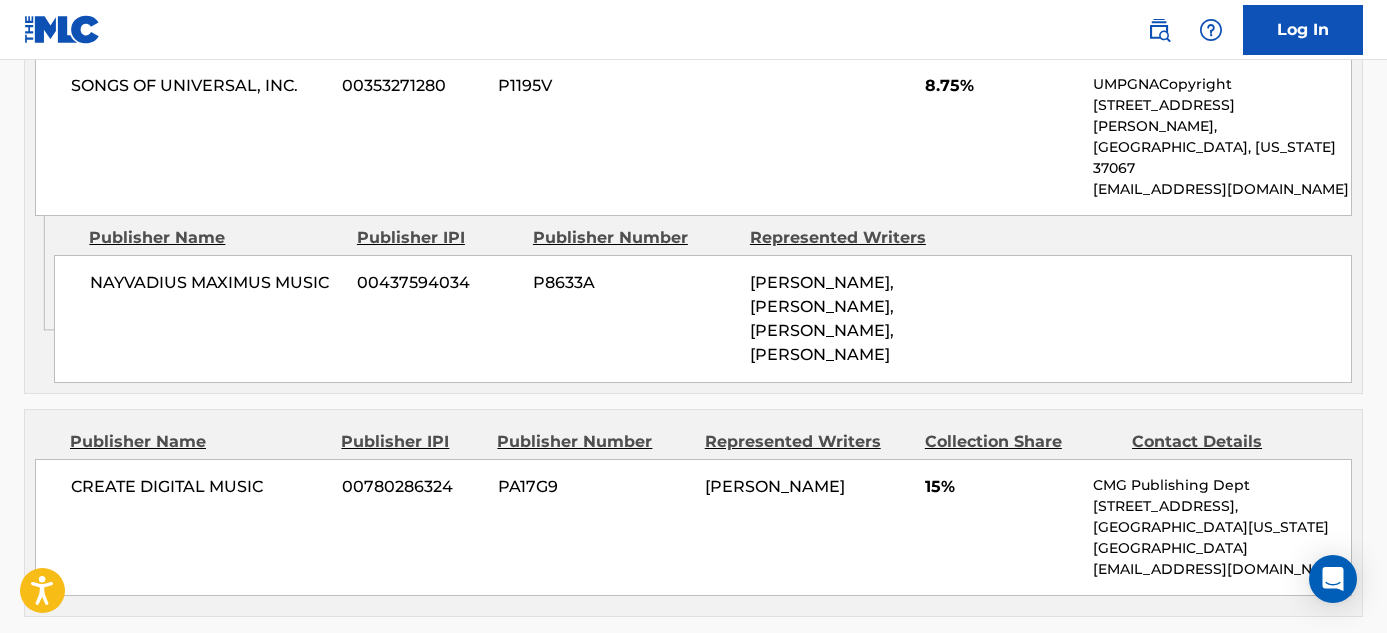 scroll, scrollTop: 2219, scrollLeft: 0, axis: vertical 